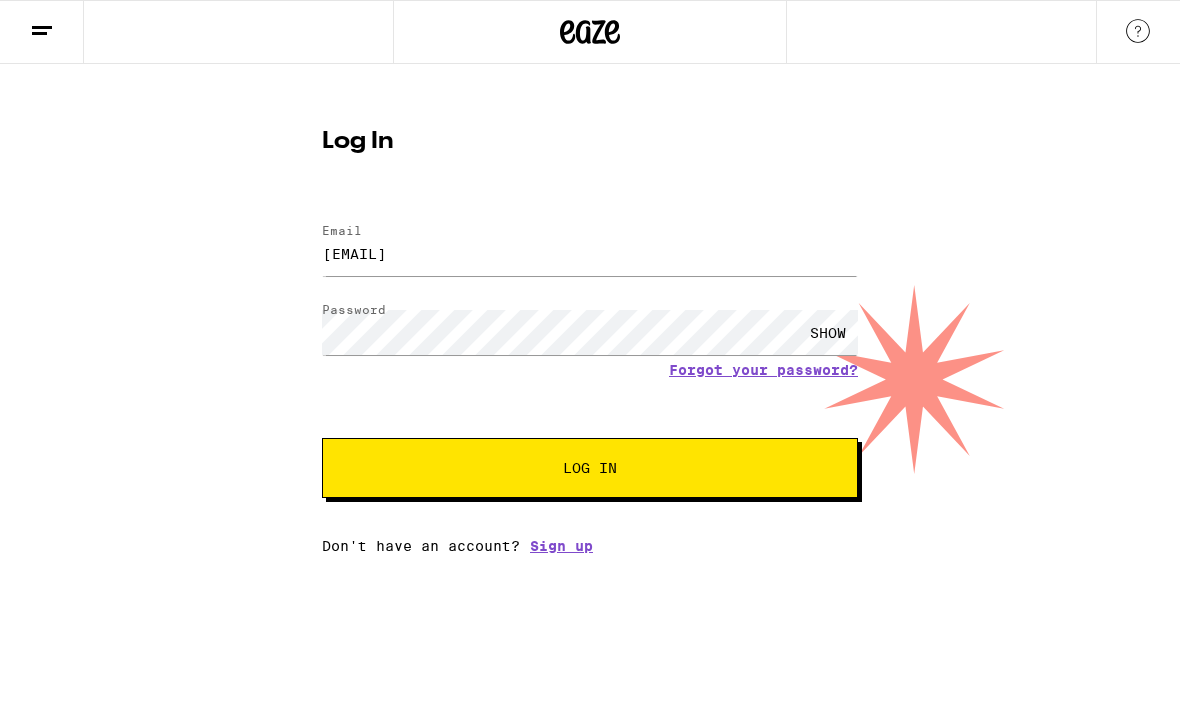 scroll, scrollTop: 0, scrollLeft: 0, axis: both 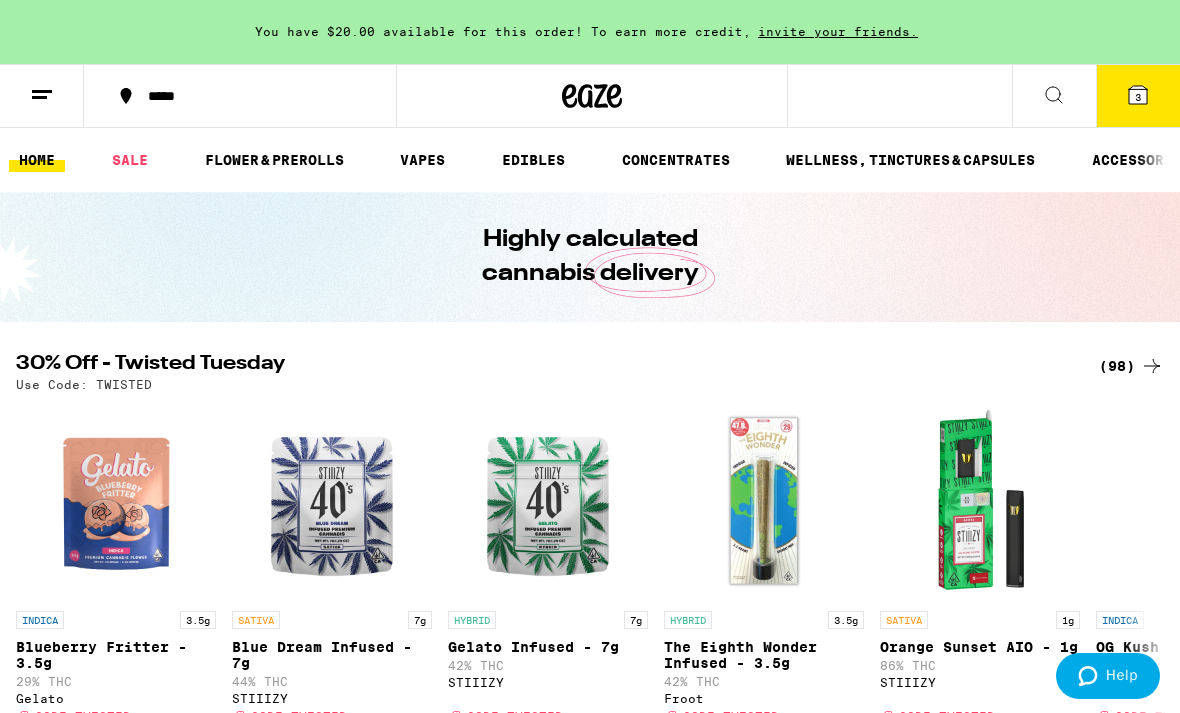 click on "(98)" at bounding box center (1131, 366) 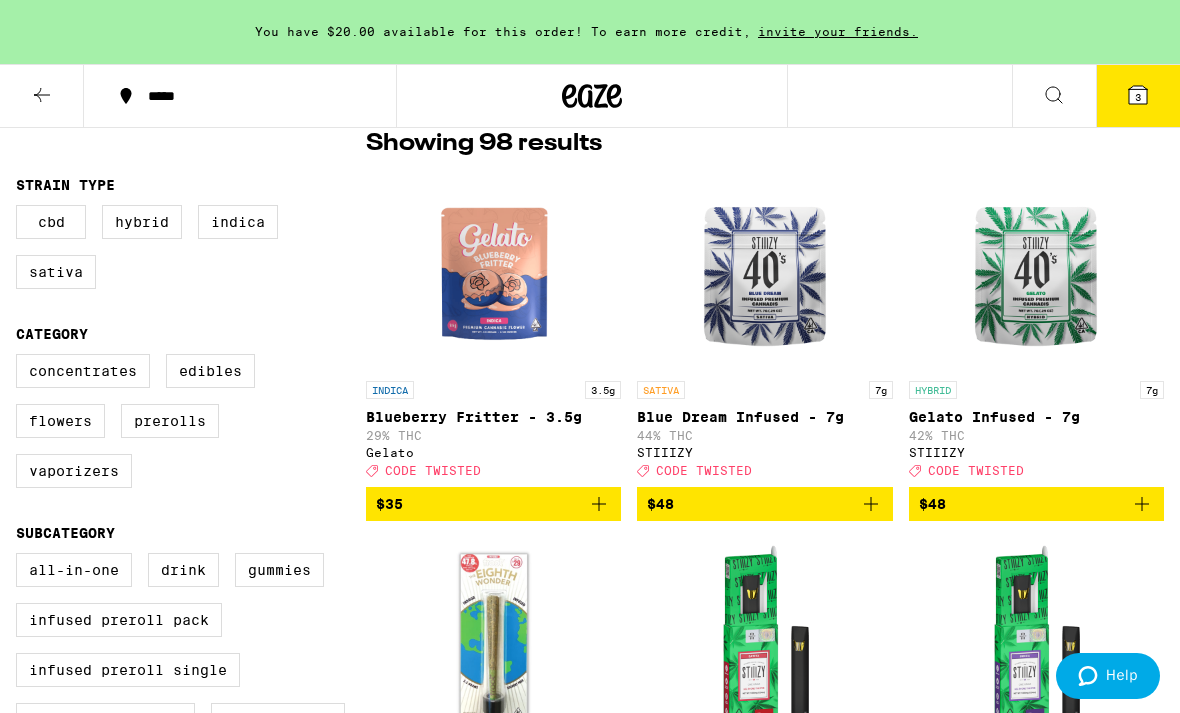scroll, scrollTop: 157, scrollLeft: 0, axis: vertical 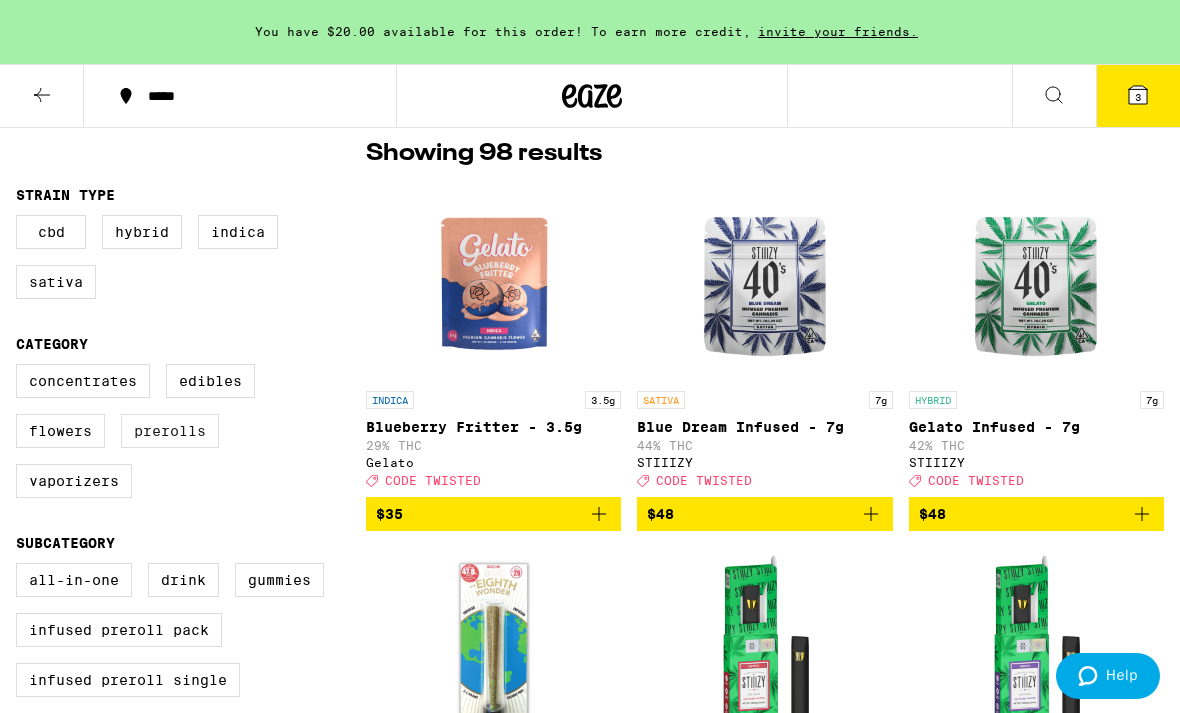 click on "Prerolls" at bounding box center [170, 431] 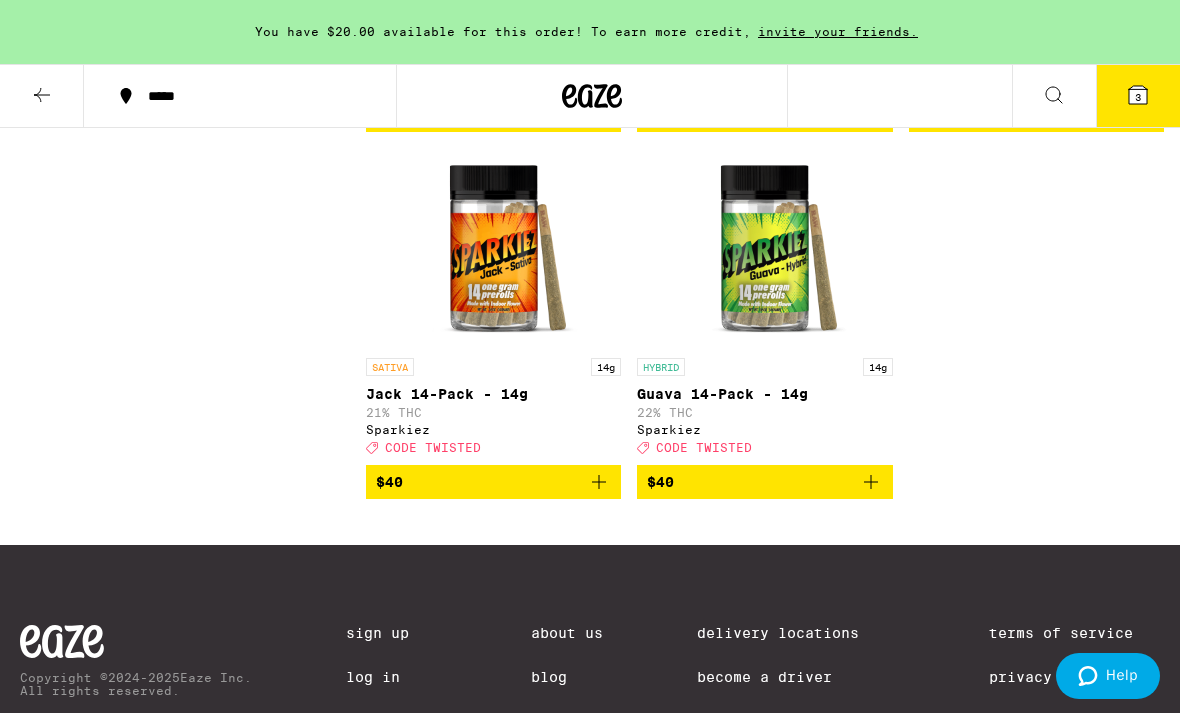 scroll, scrollTop: 3633, scrollLeft: 0, axis: vertical 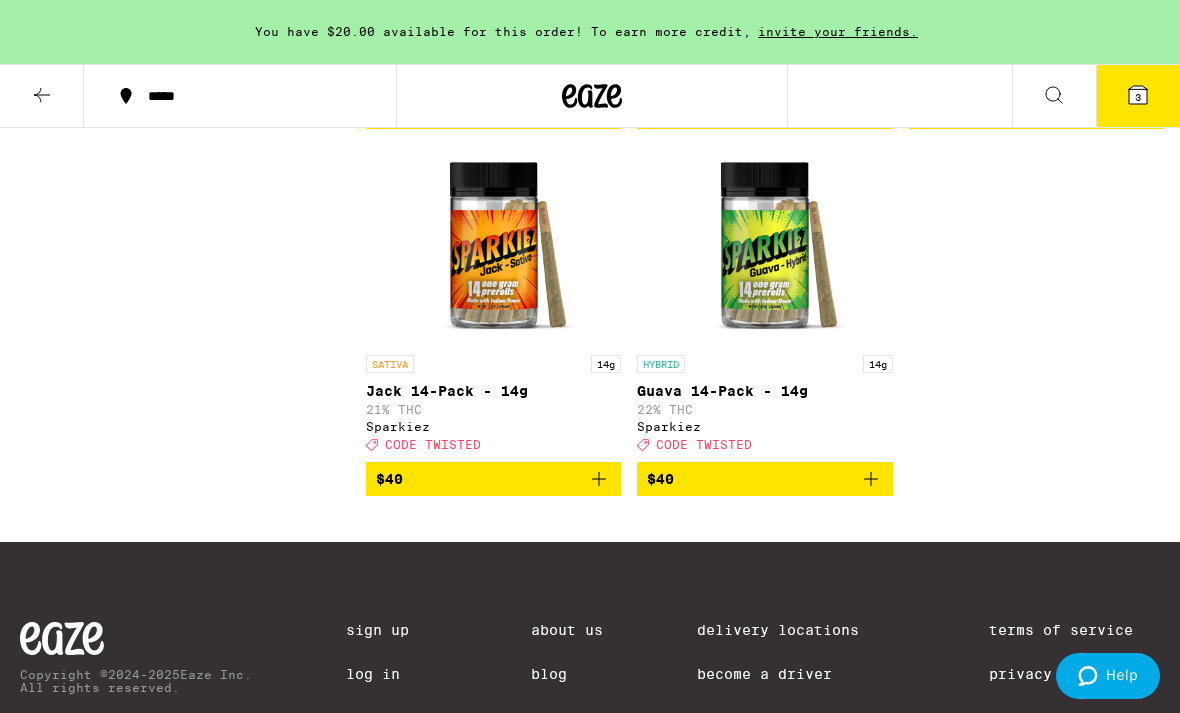click 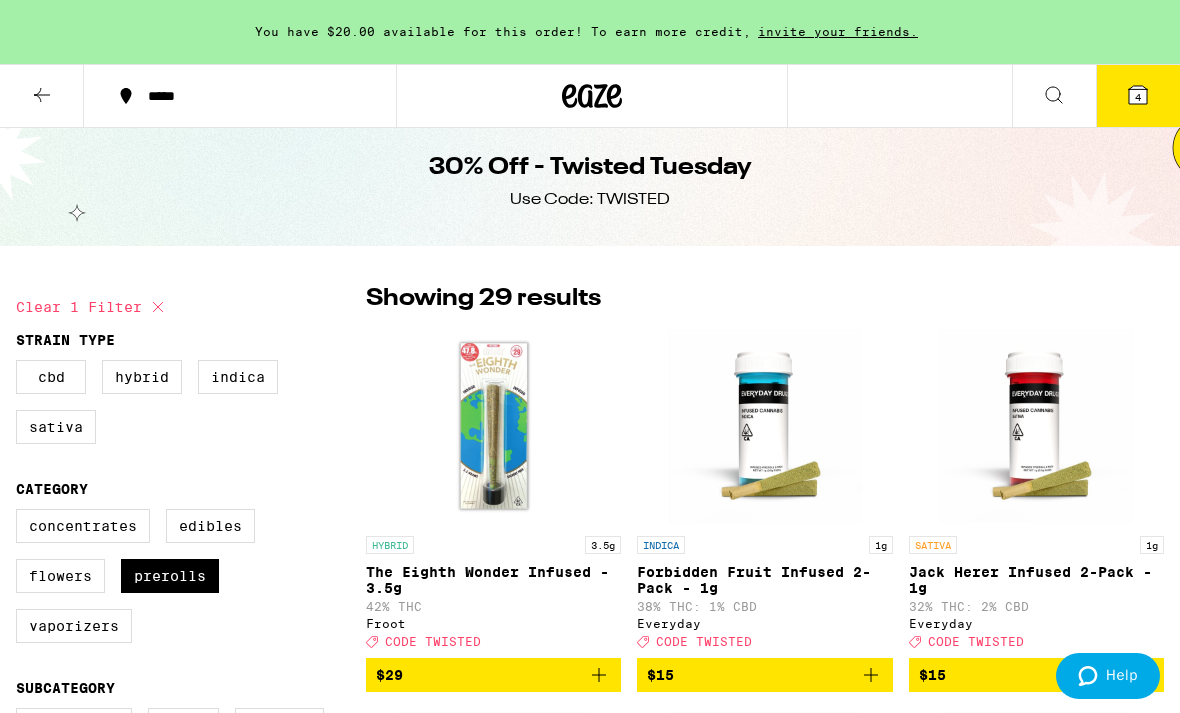 scroll, scrollTop: 18, scrollLeft: 0, axis: vertical 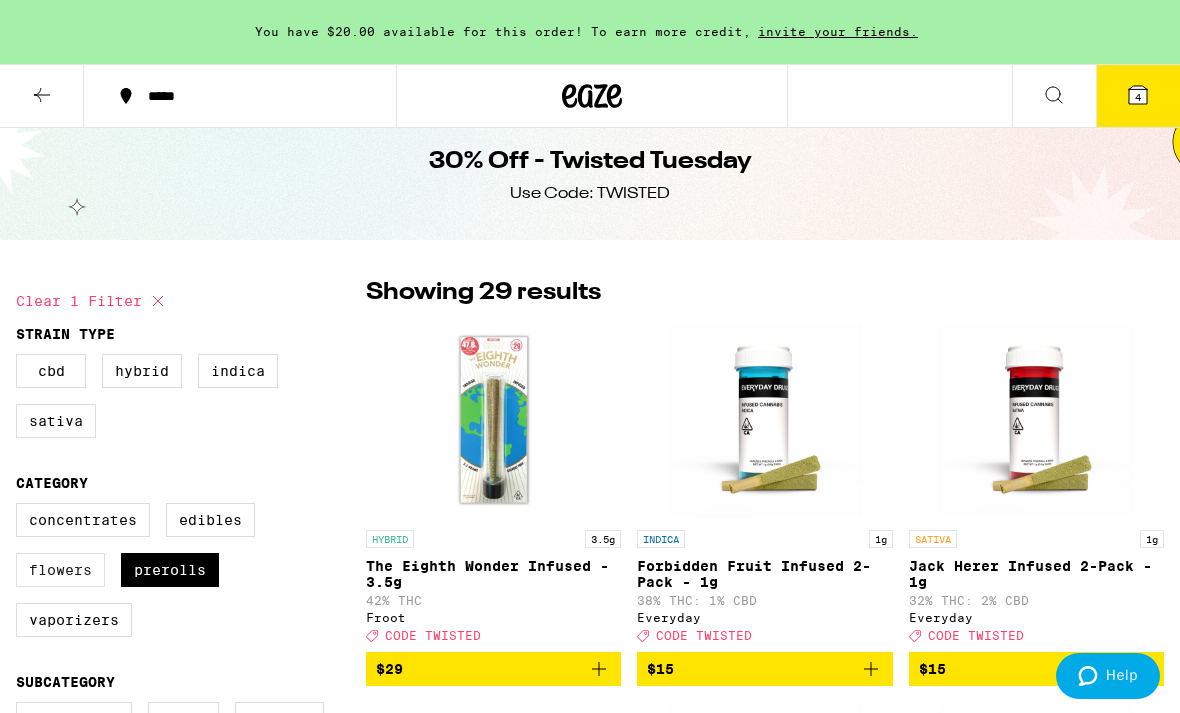 click on "Flowers" at bounding box center [60, 570] 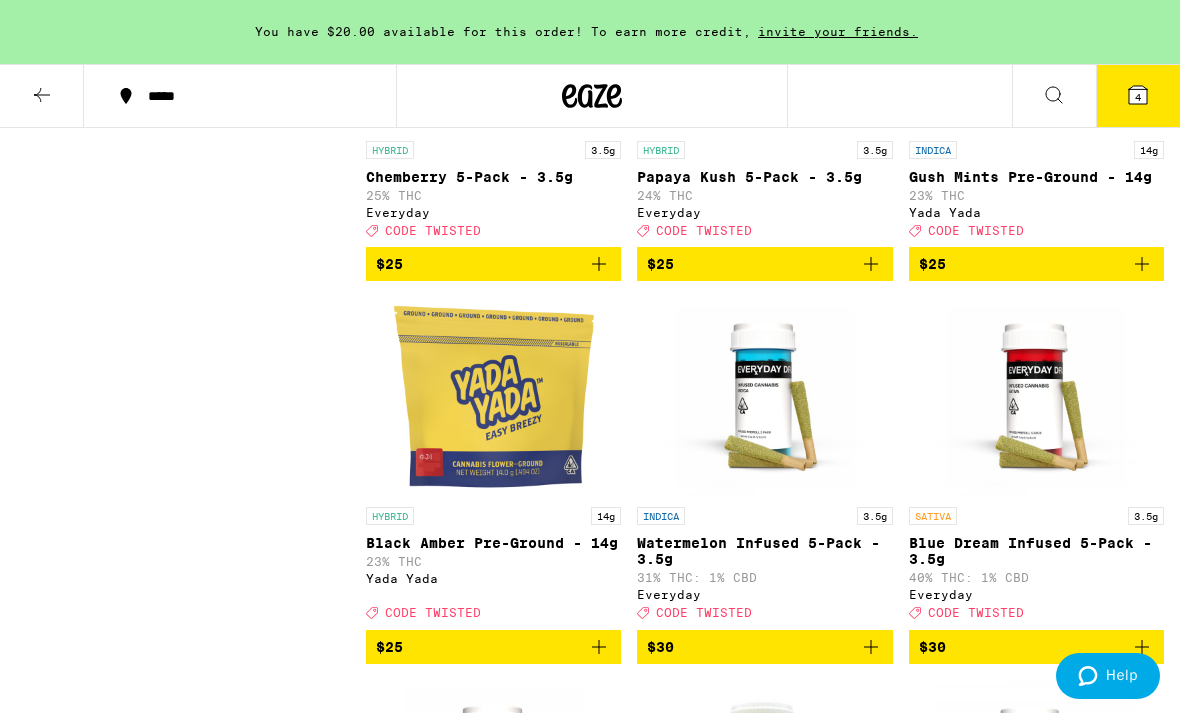 scroll, scrollTop: 1888, scrollLeft: 0, axis: vertical 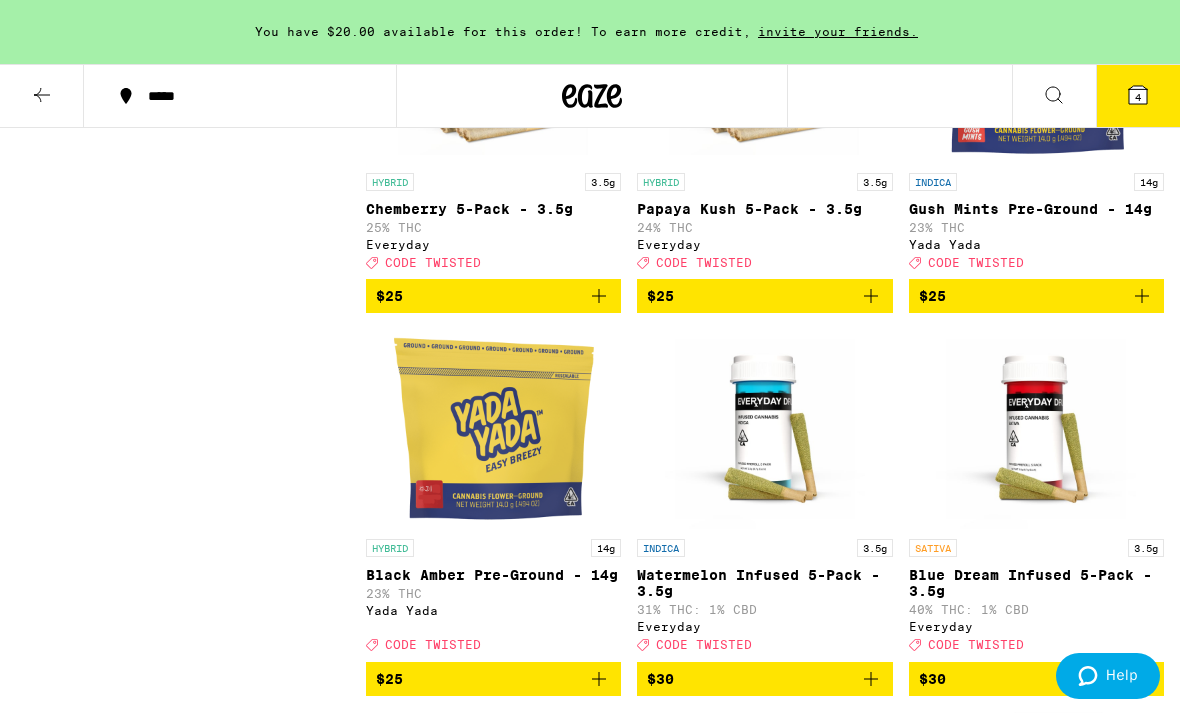 click 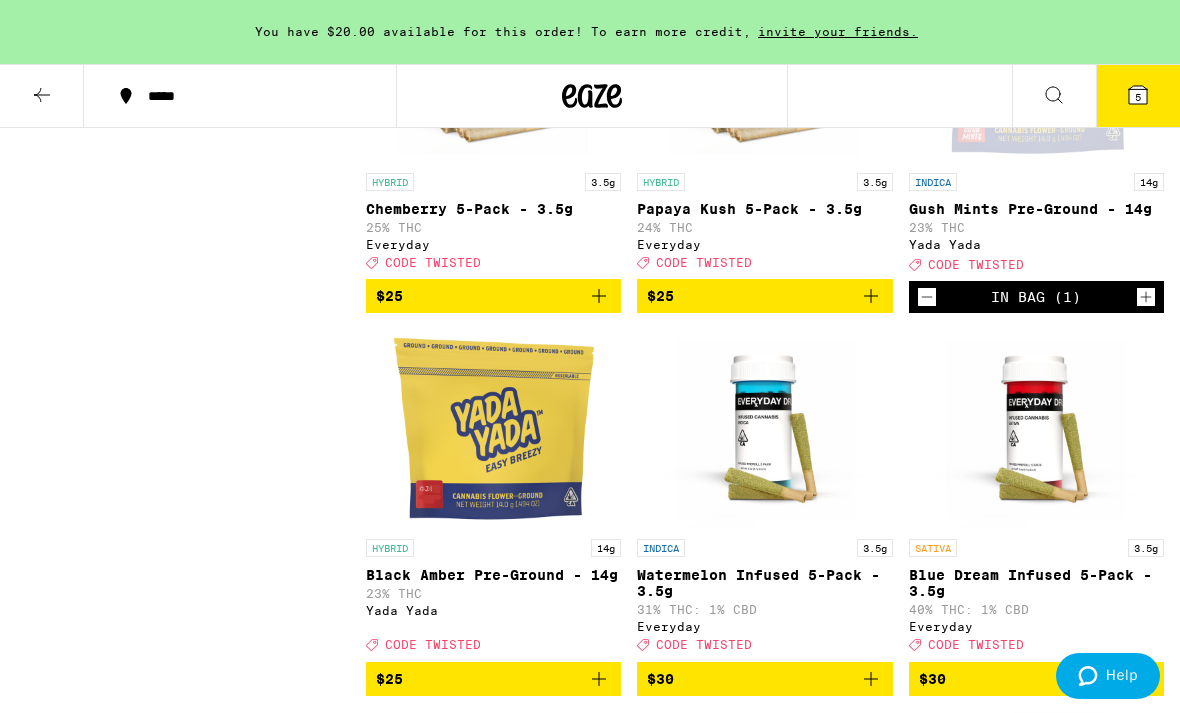 click on "5" at bounding box center [1138, 96] 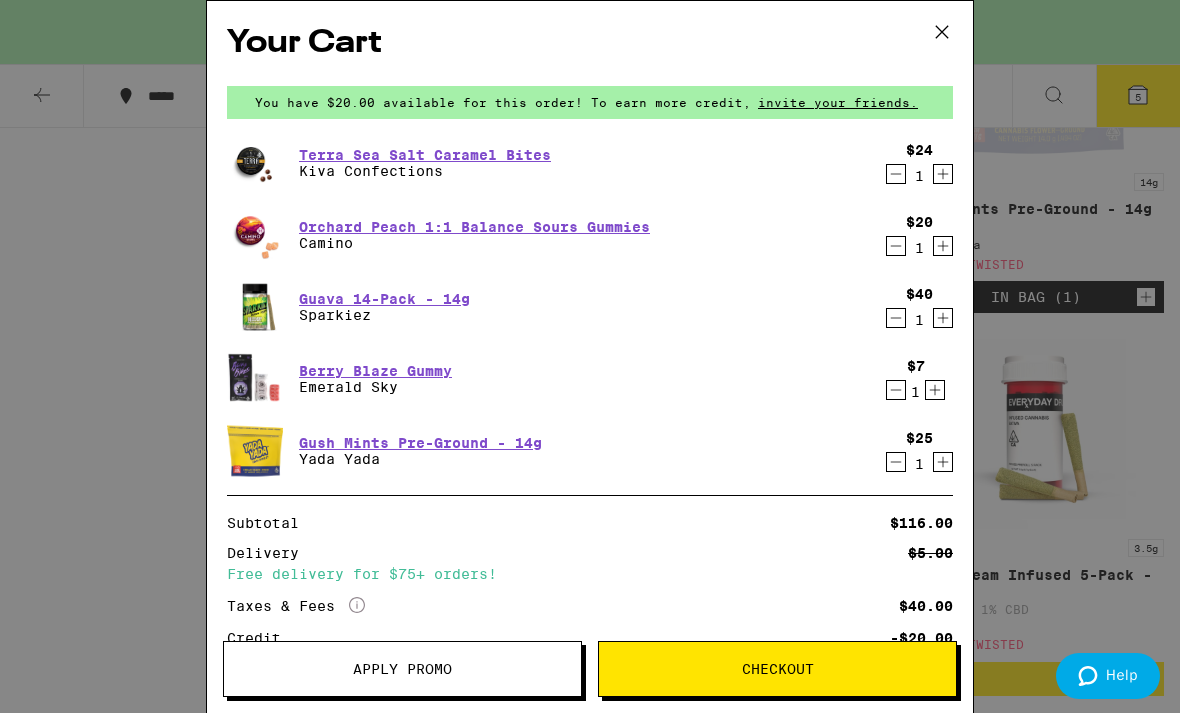 click 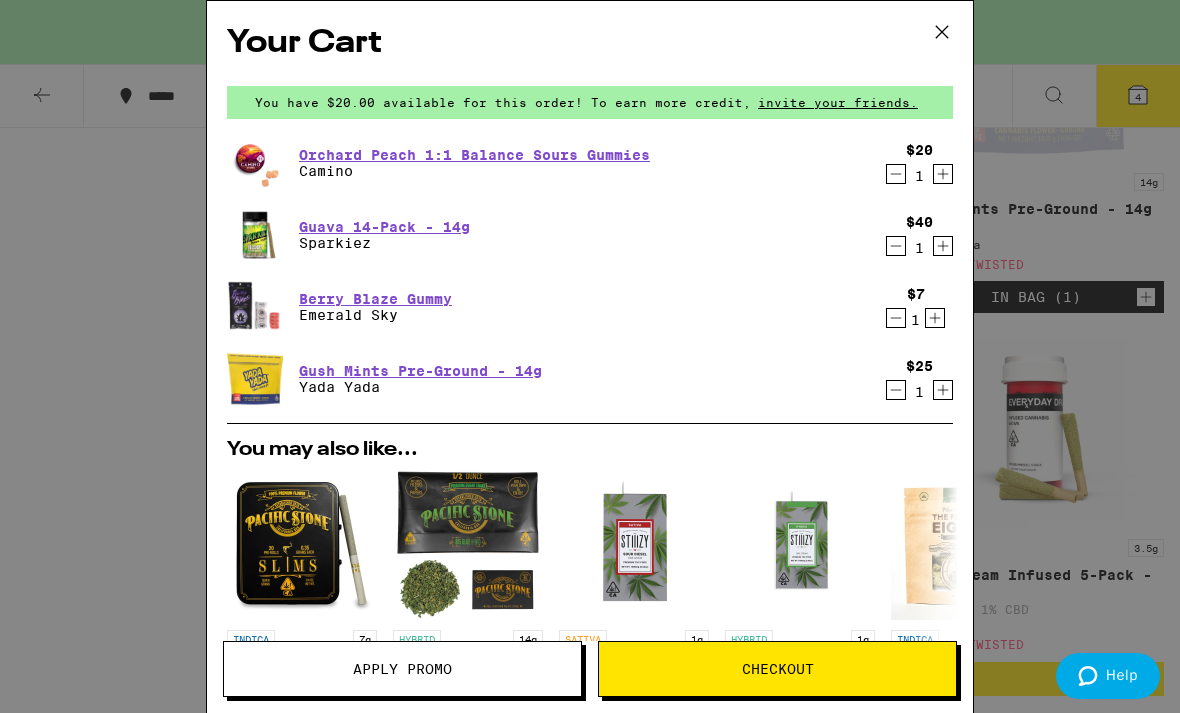 click 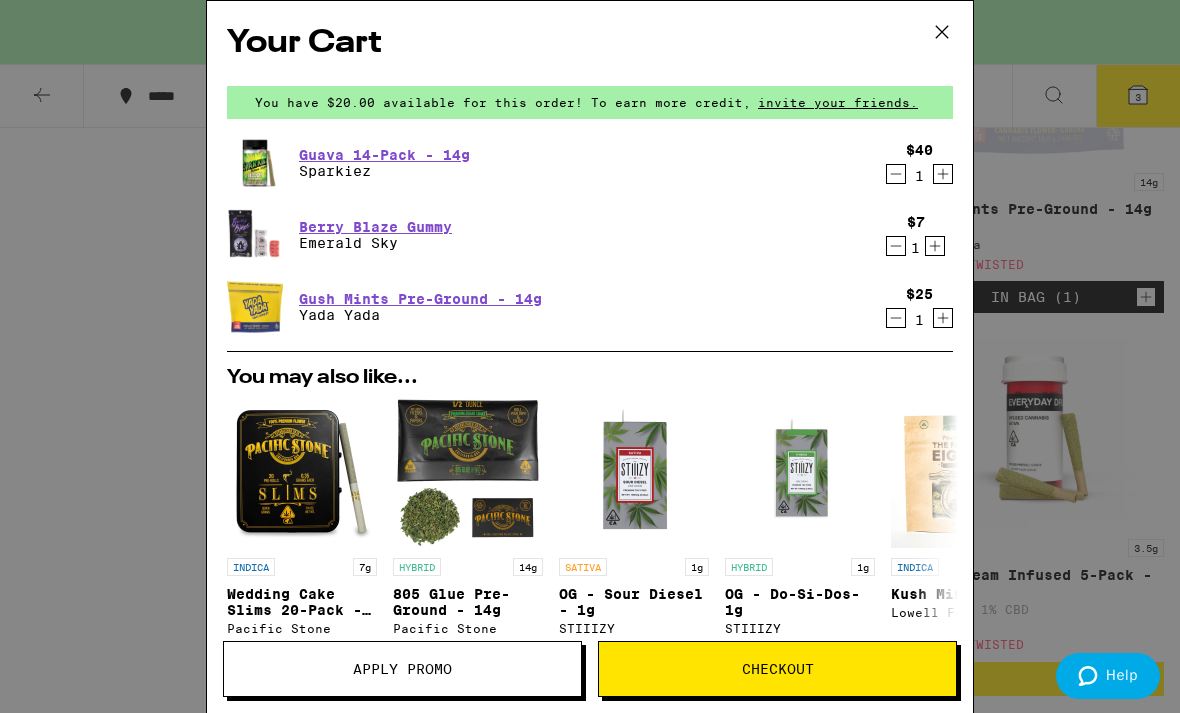 click 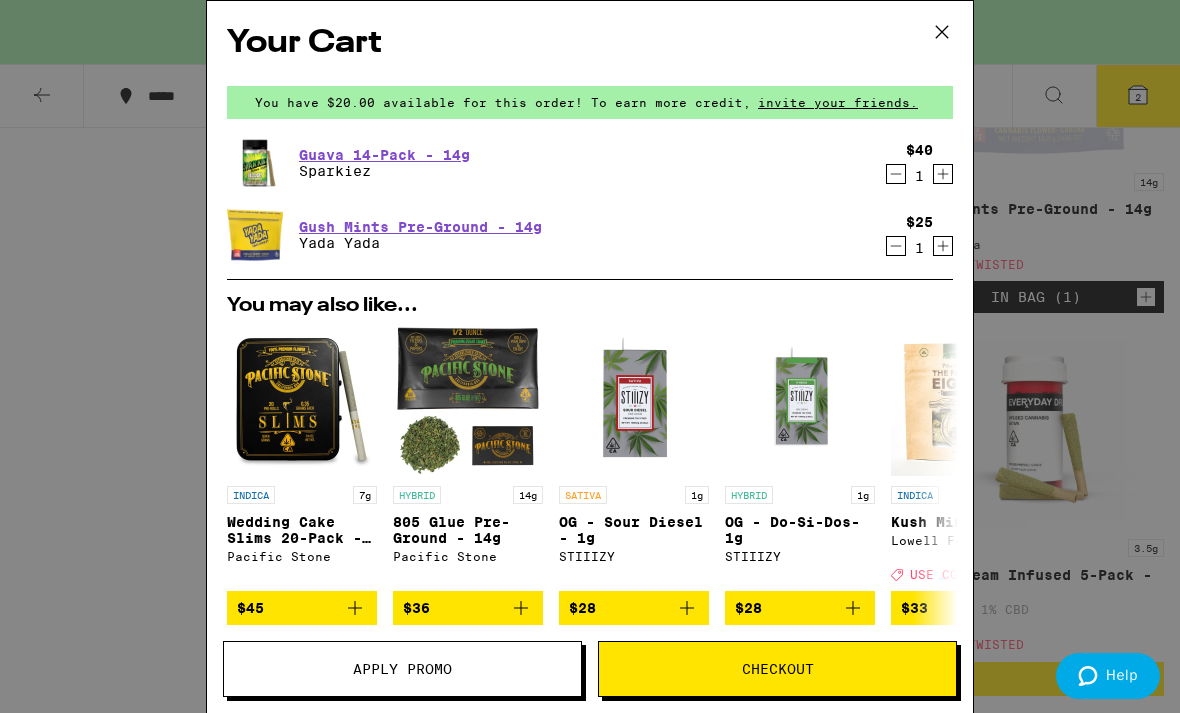 click on "Apply Promo" at bounding box center [402, 669] 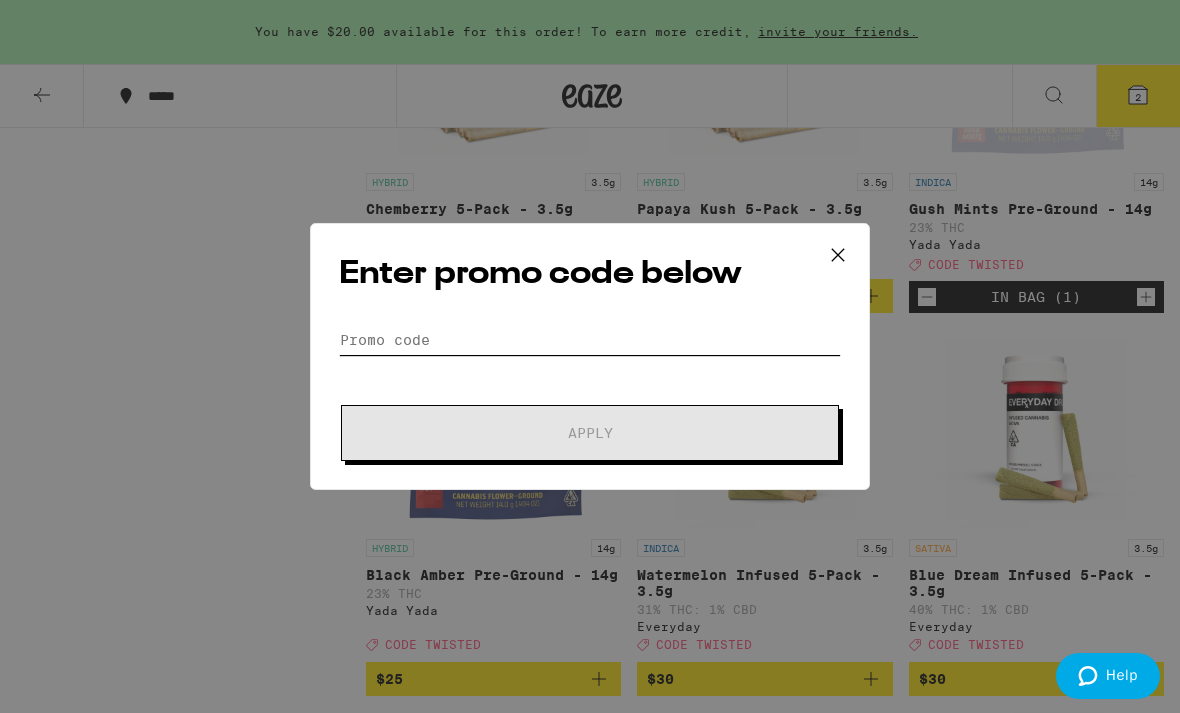 click on "Promo Code" at bounding box center (590, 340) 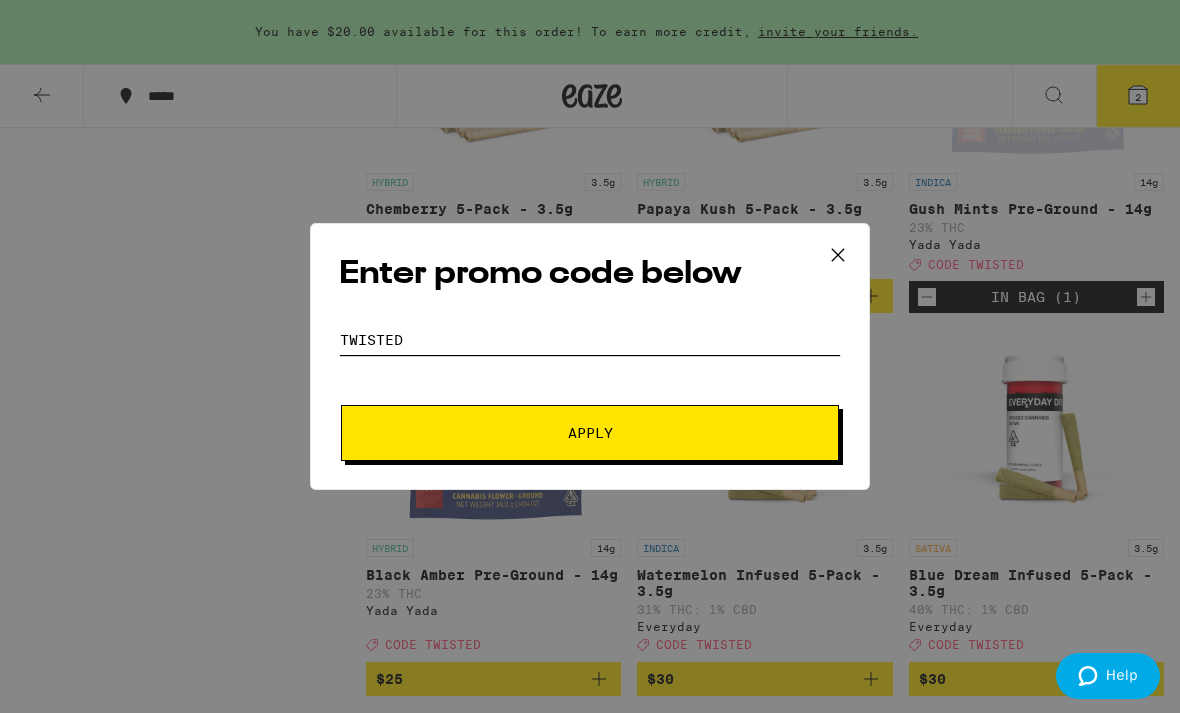type on "twisted" 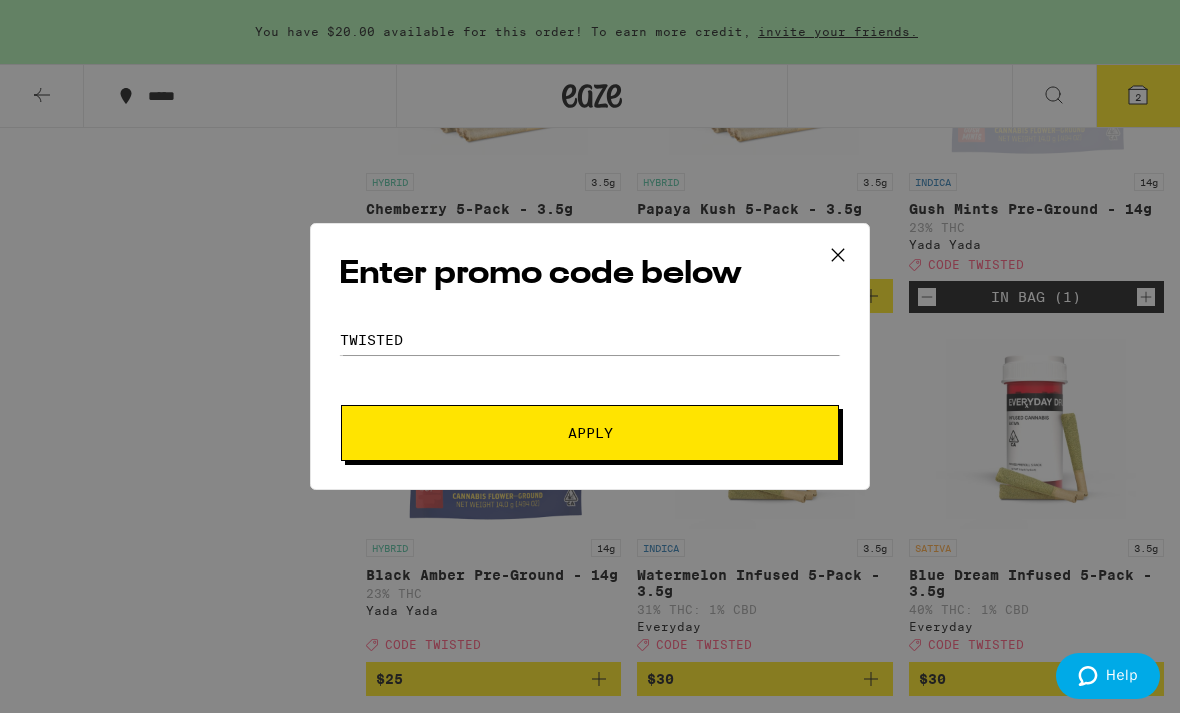 click on "Apply" at bounding box center (590, 433) 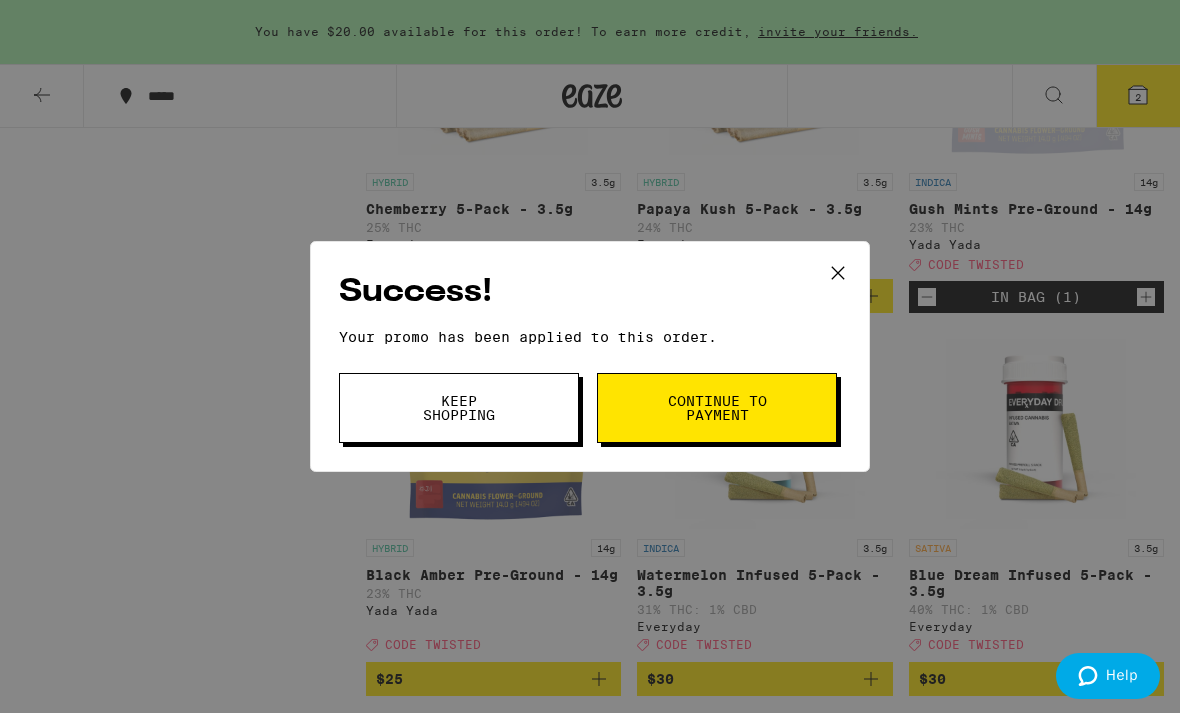 click on "Continue to payment" at bounding box center (717, 408) 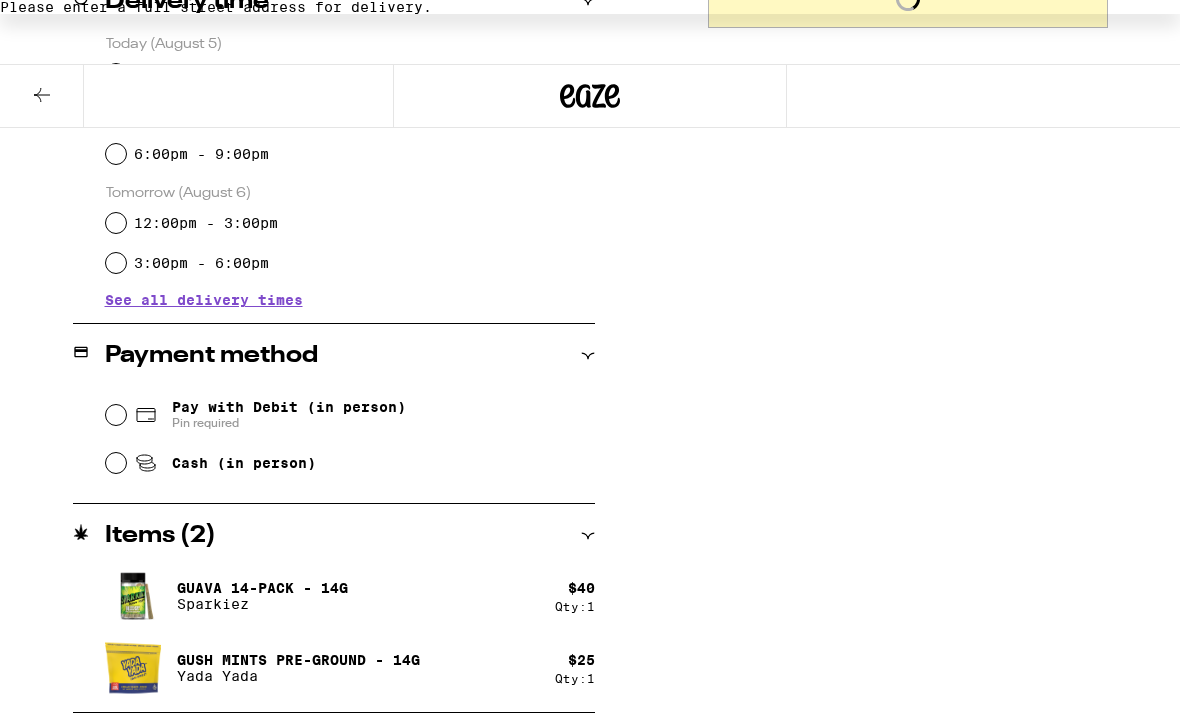 scroll, scrollTop: 0, scrollLeft: 0, axis: both 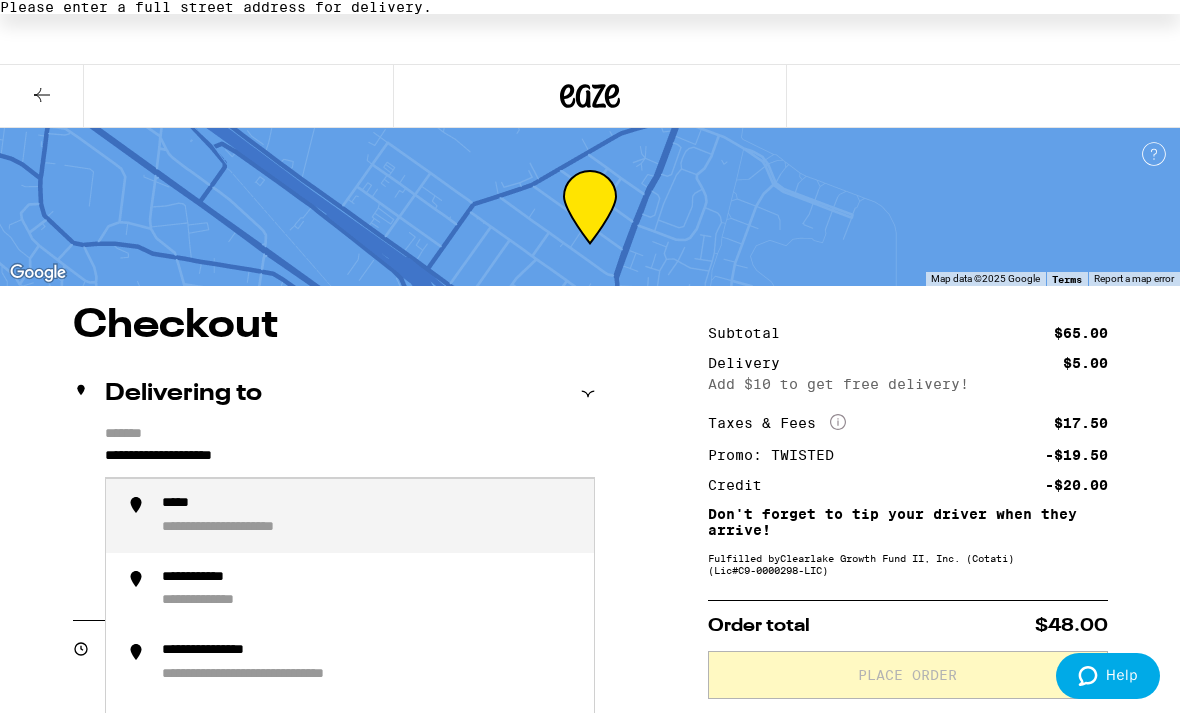 drag, startPoint x: 310, startPoint y: 457, endPoint x: 94, endPoint y: 451, distance: 216.08331 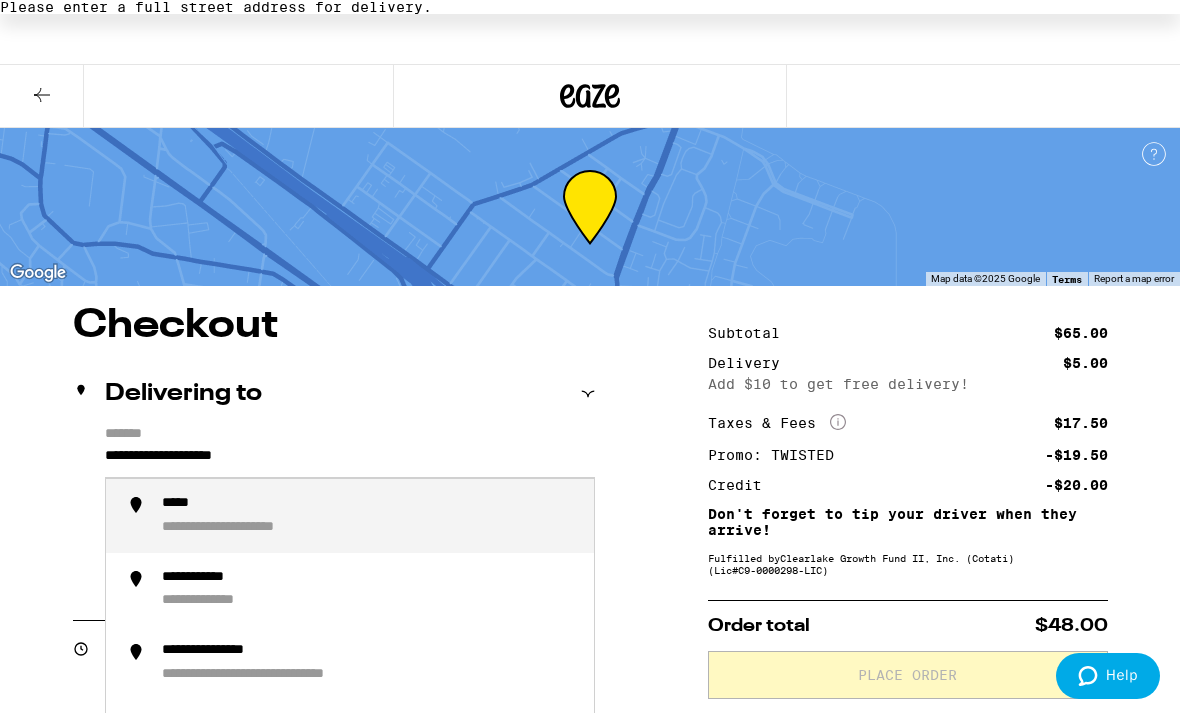 click on "**********" at bounding box center (334, 512) 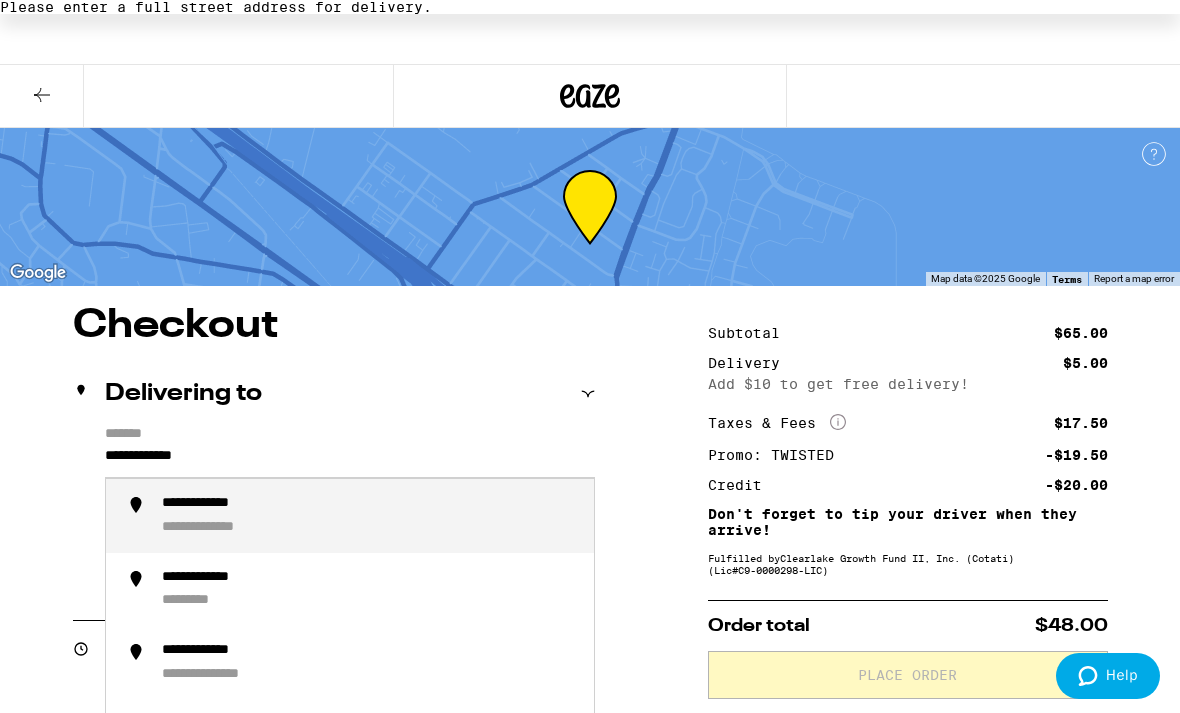 click on "**********" at bounding box center [221, 504] 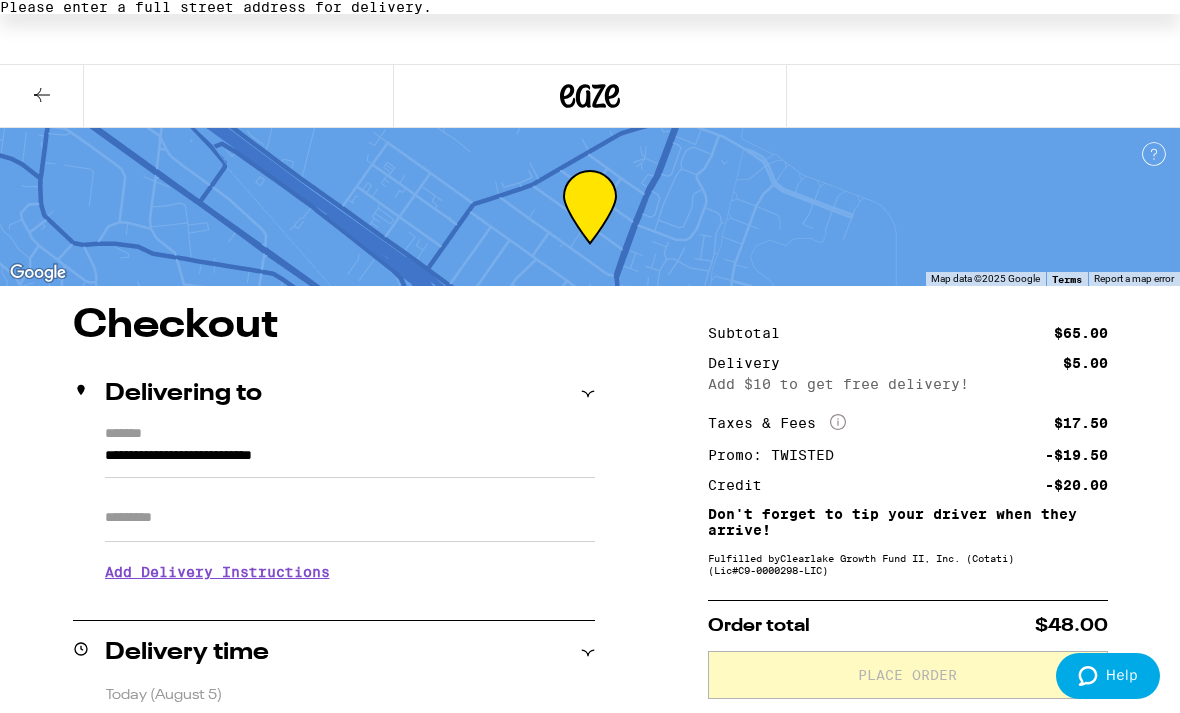 type on "**********" 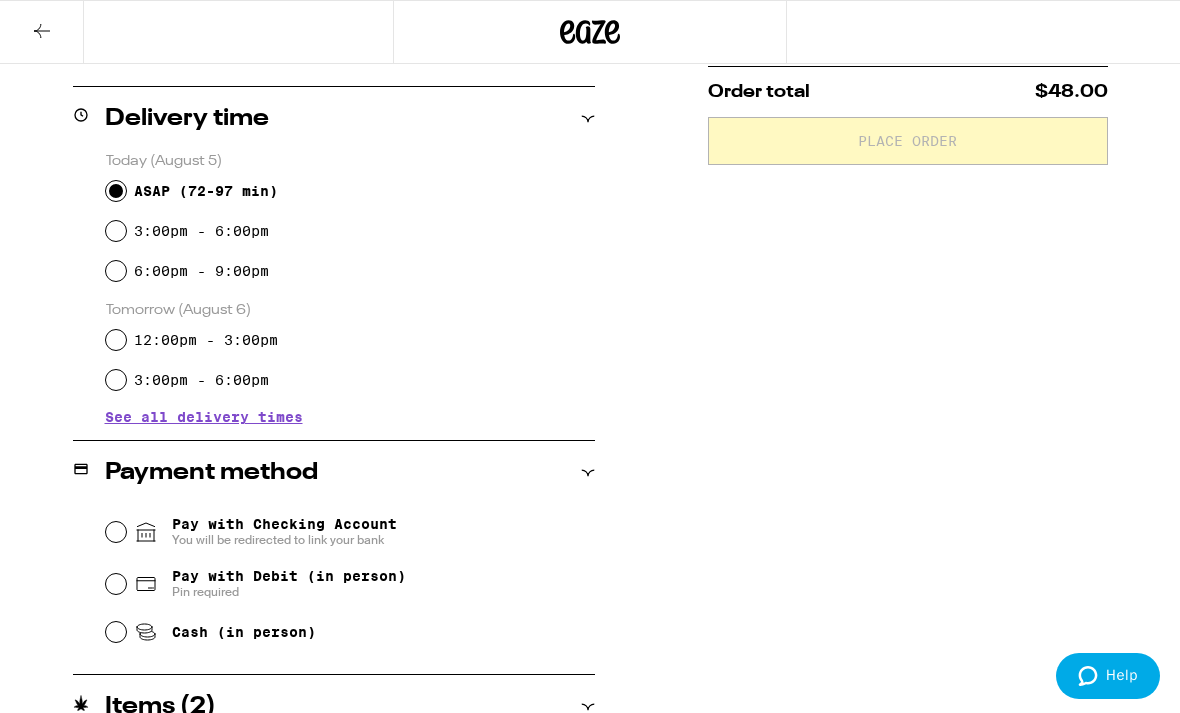 scroll, scrollTop: 467, scrollLeft: 0, axis: vertical 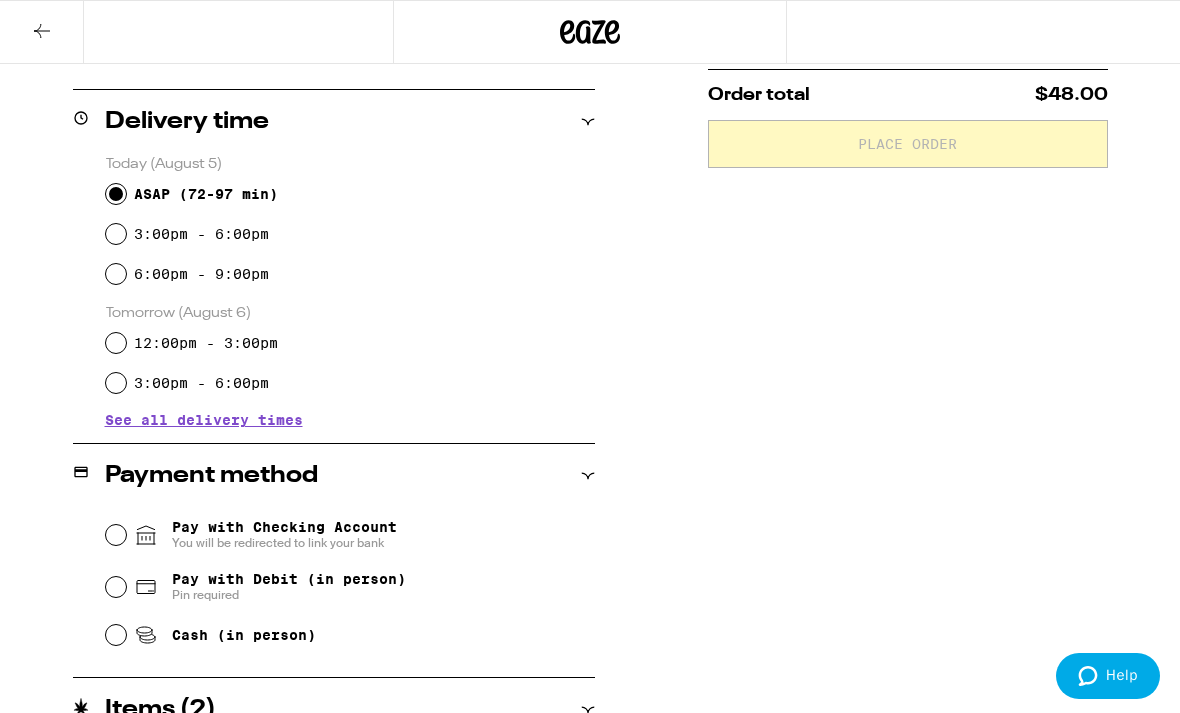 click on "3:00pm - 6:00pm" at bounding box center [116, 234] 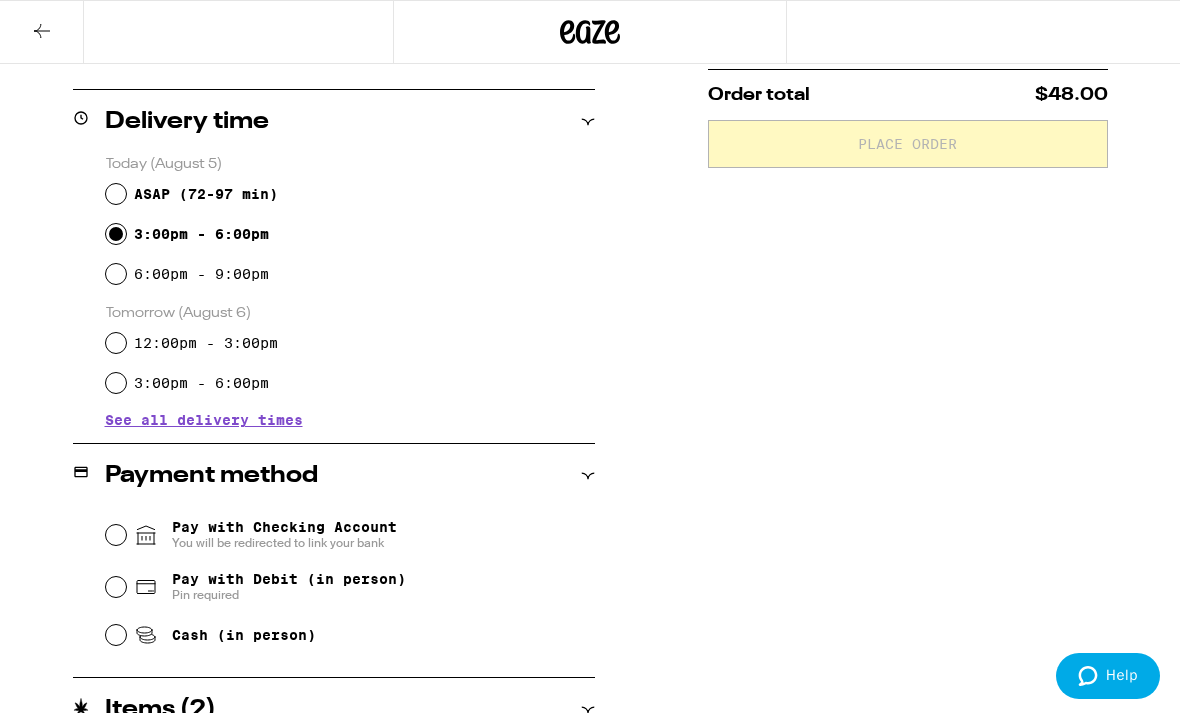 radio on "true" 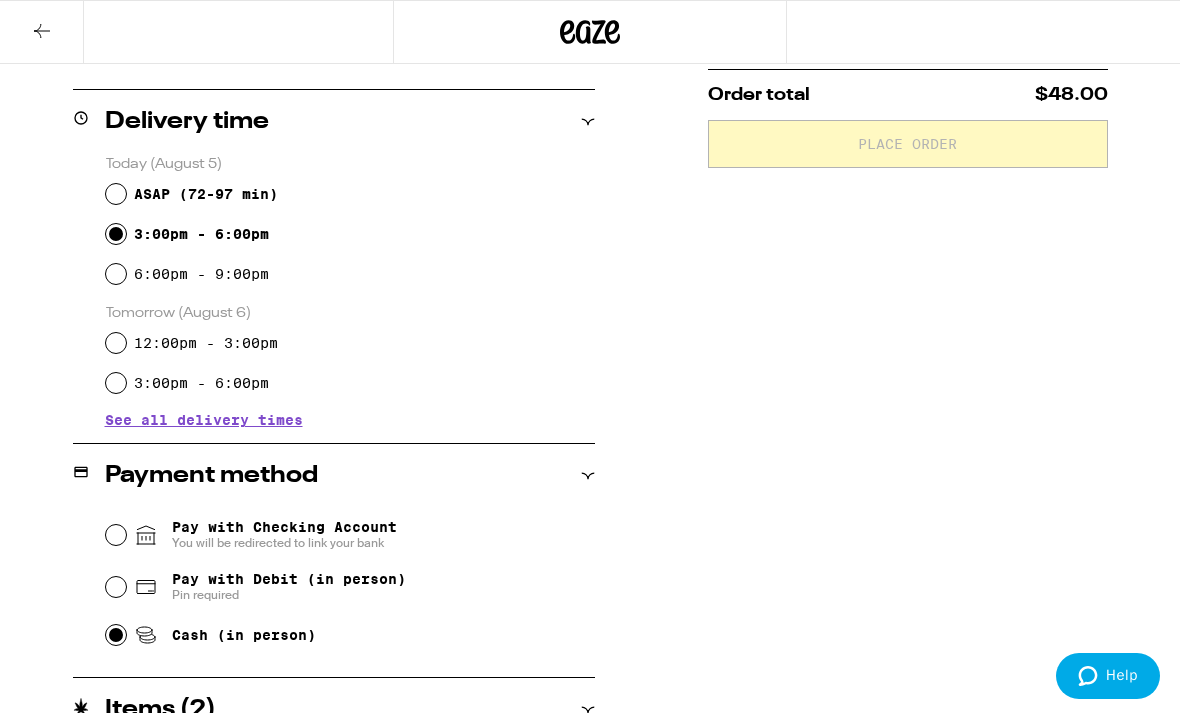 radio on "true" 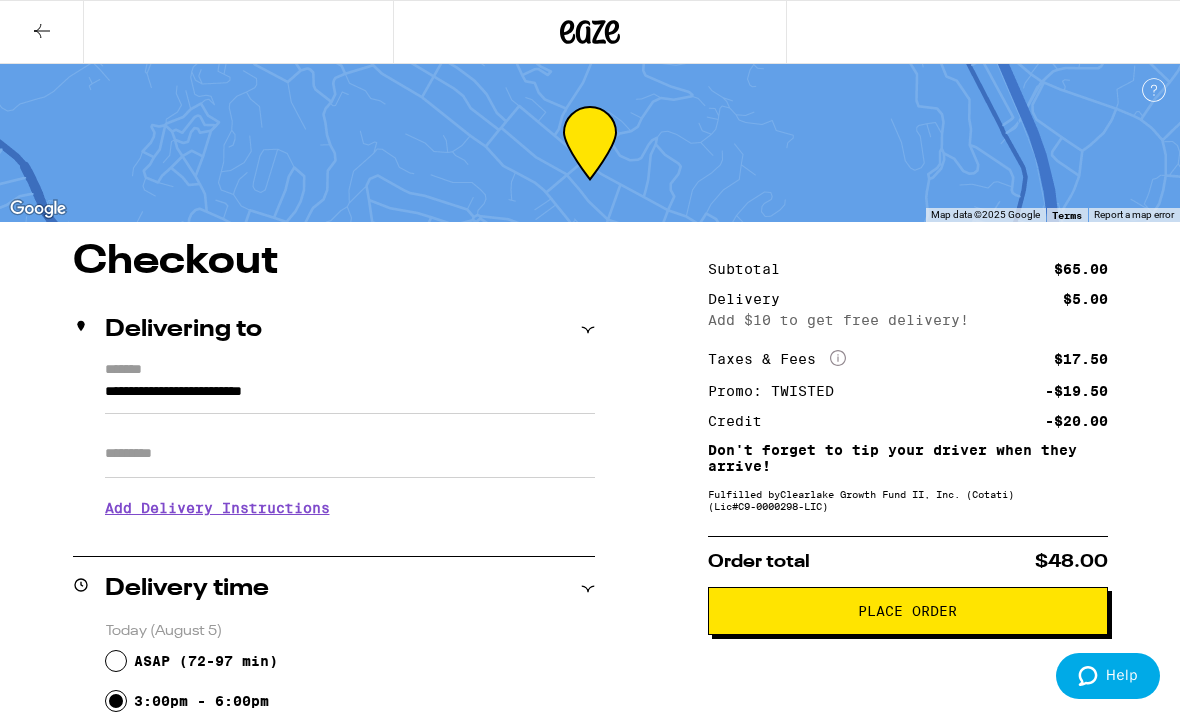 scroll, scrollTop: 0, scrollLeft: 0, axis: both 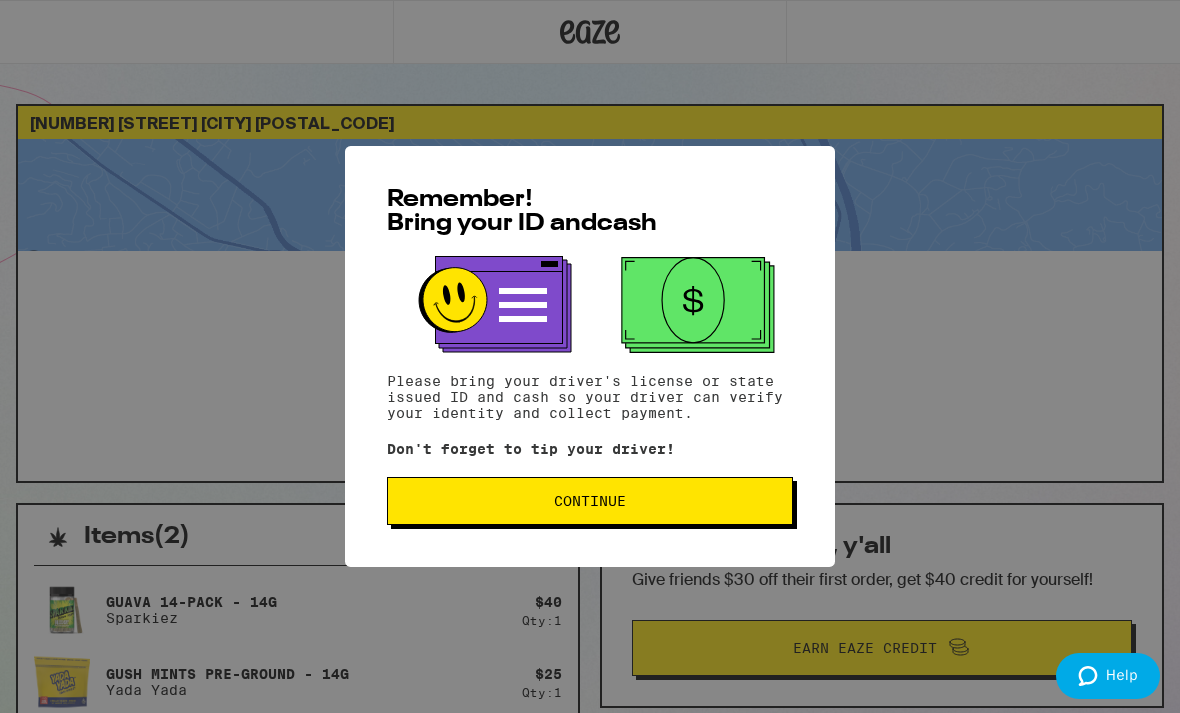 click on "Continue" at bounding box center (590, 501) 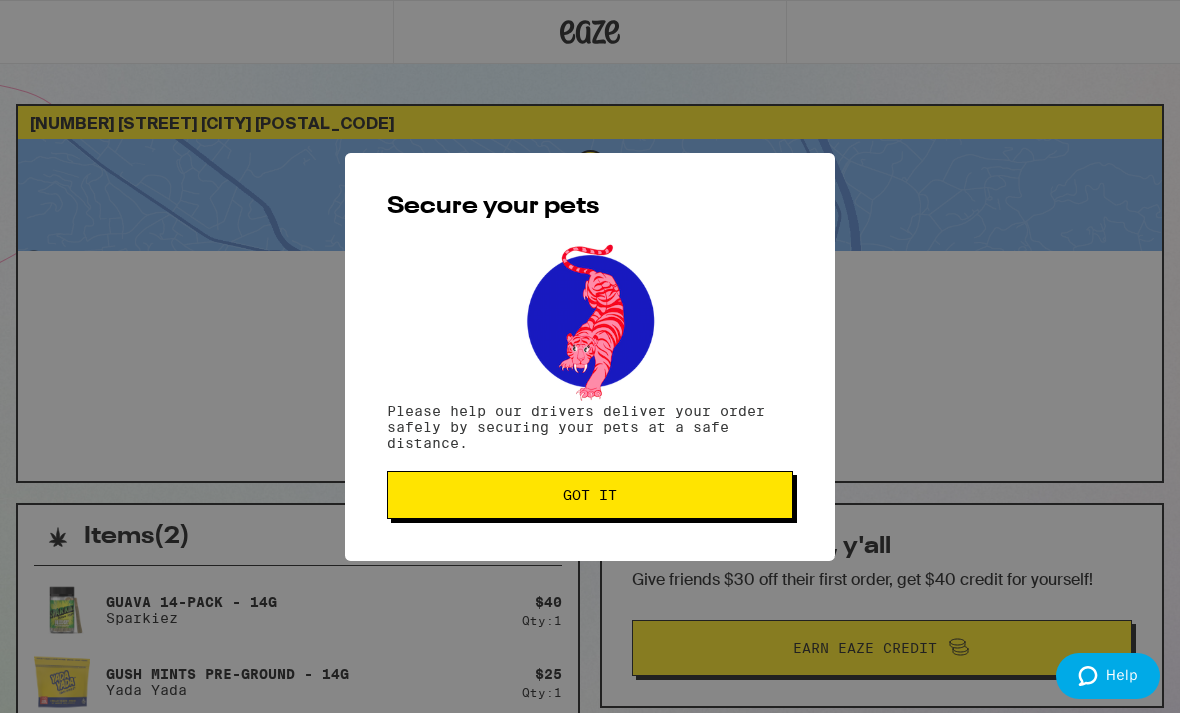 click on "Got it" at bounding box center (590, 495) 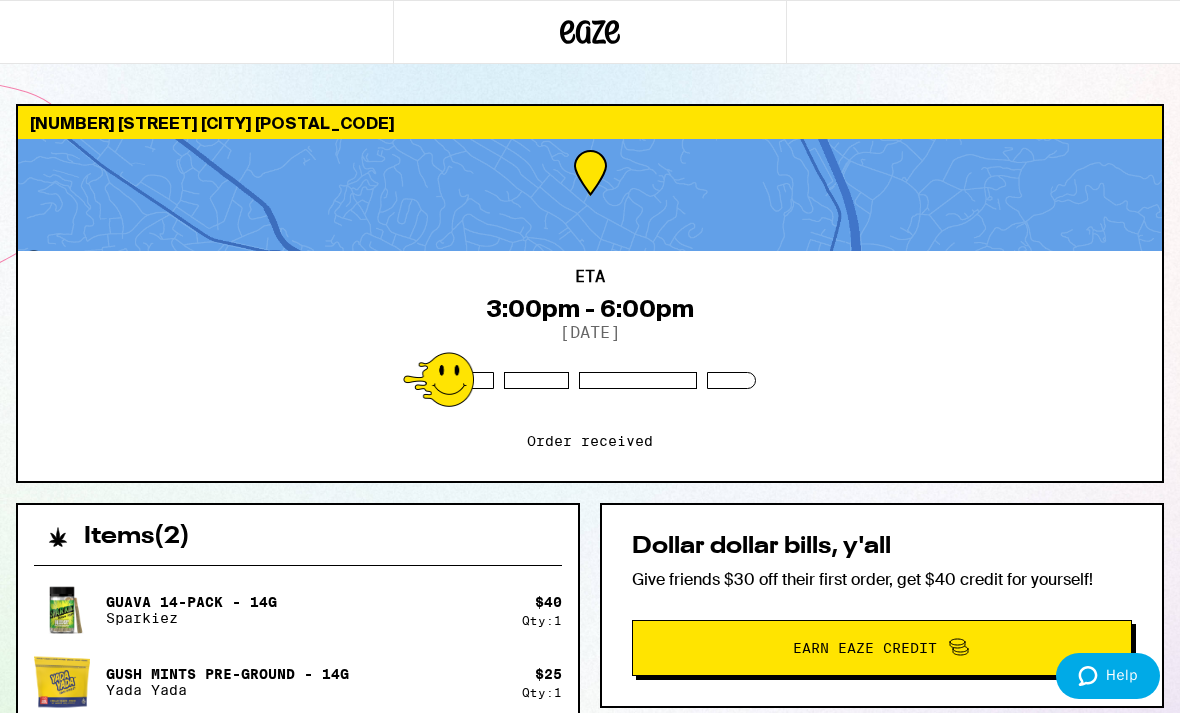 click at bounding box center [196, 32] 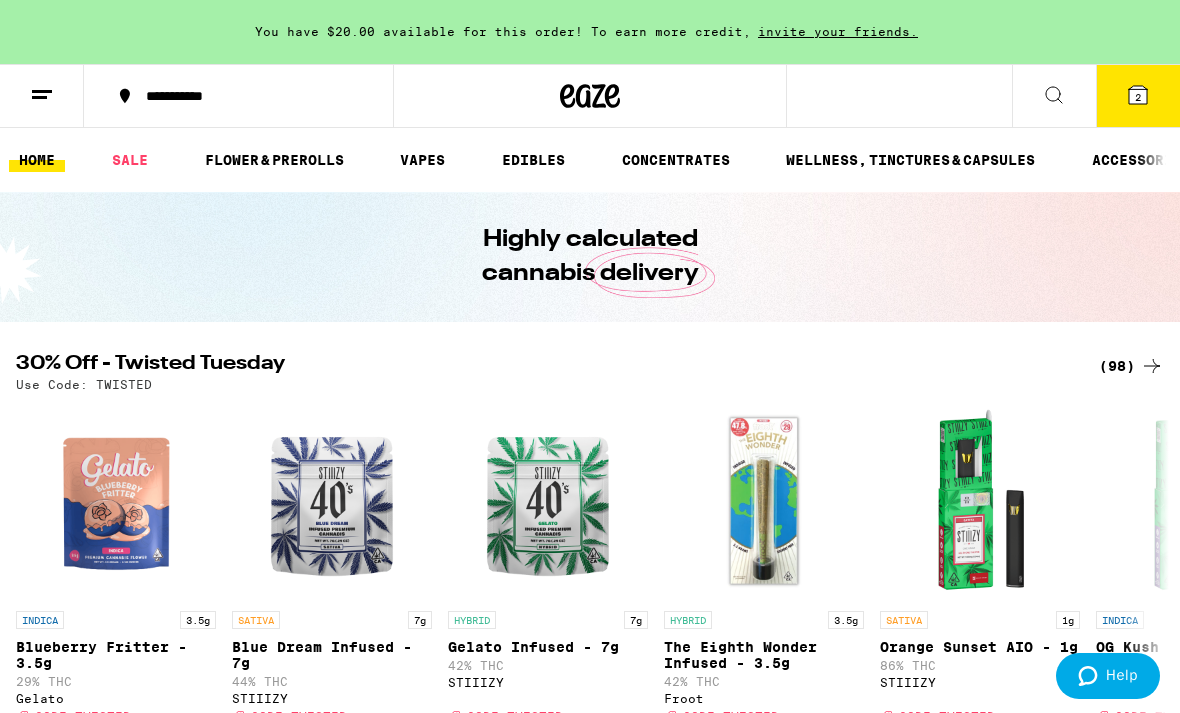 click 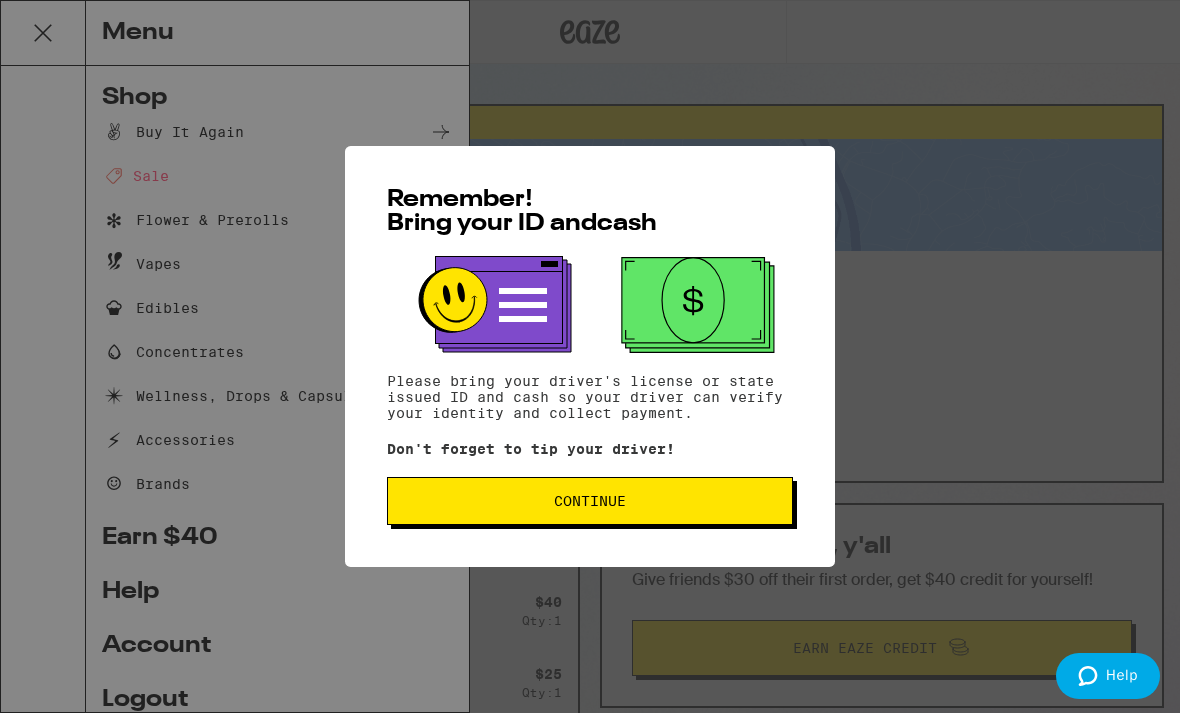 click on "Remember! Bring your ID and  cash Please bring your driver's license or state issued ID and cash so your driver can verify your identity and collect payment. Don't forget to tip your driver! Continue" at bounding box center (590, 356) 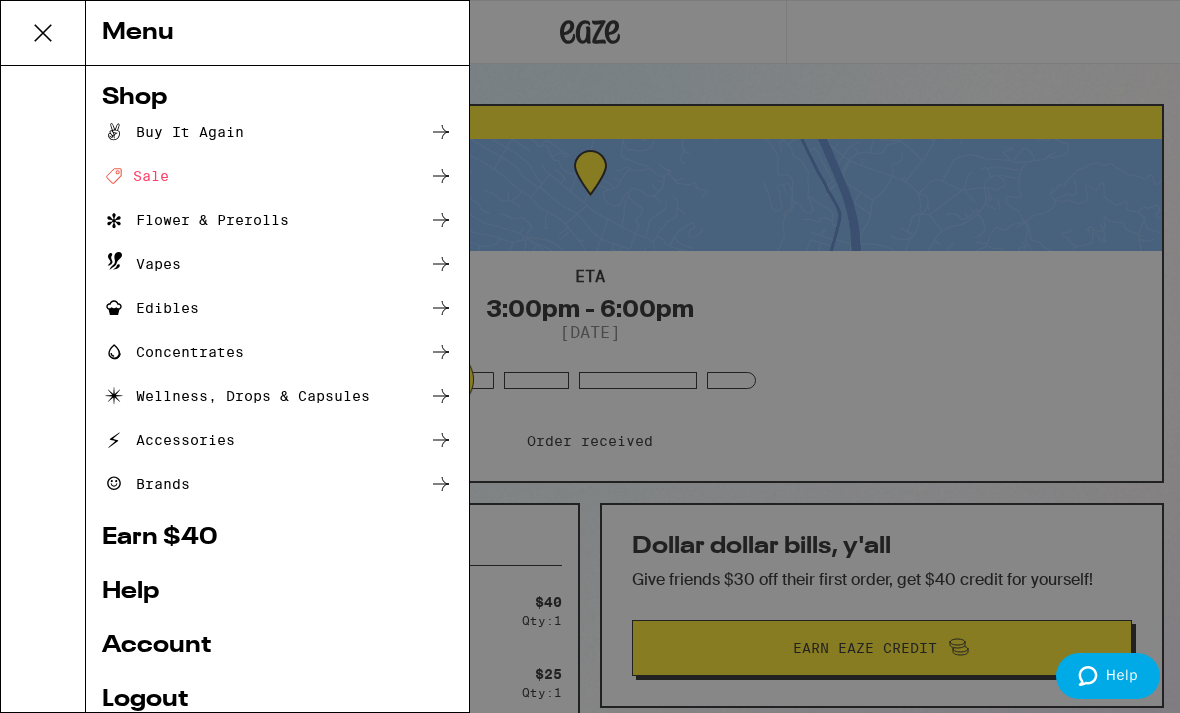 click on "Remember! Bring your ID and  cash Please bring your driver's license or state issued ID and cash so your driver can verify your identity and collect payment. Don't forget to tip your driver! Continue" at bounding box center (590, 356) 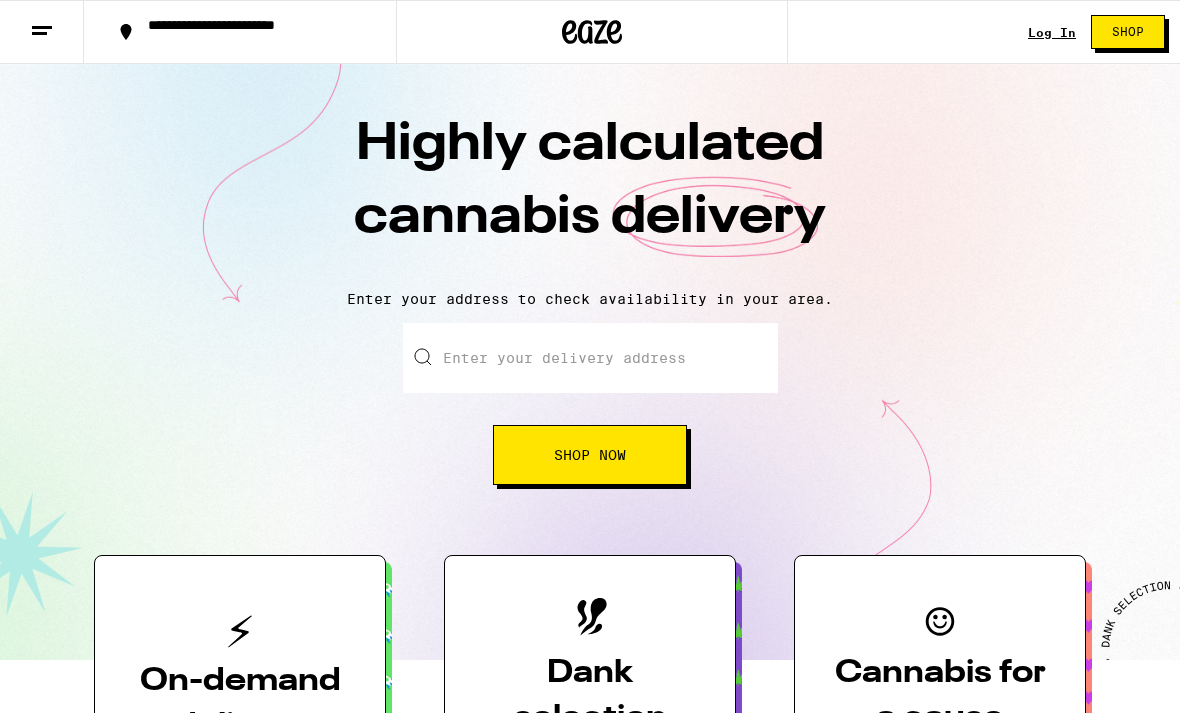 click on "Log In" at bounding box center [1052, 32] 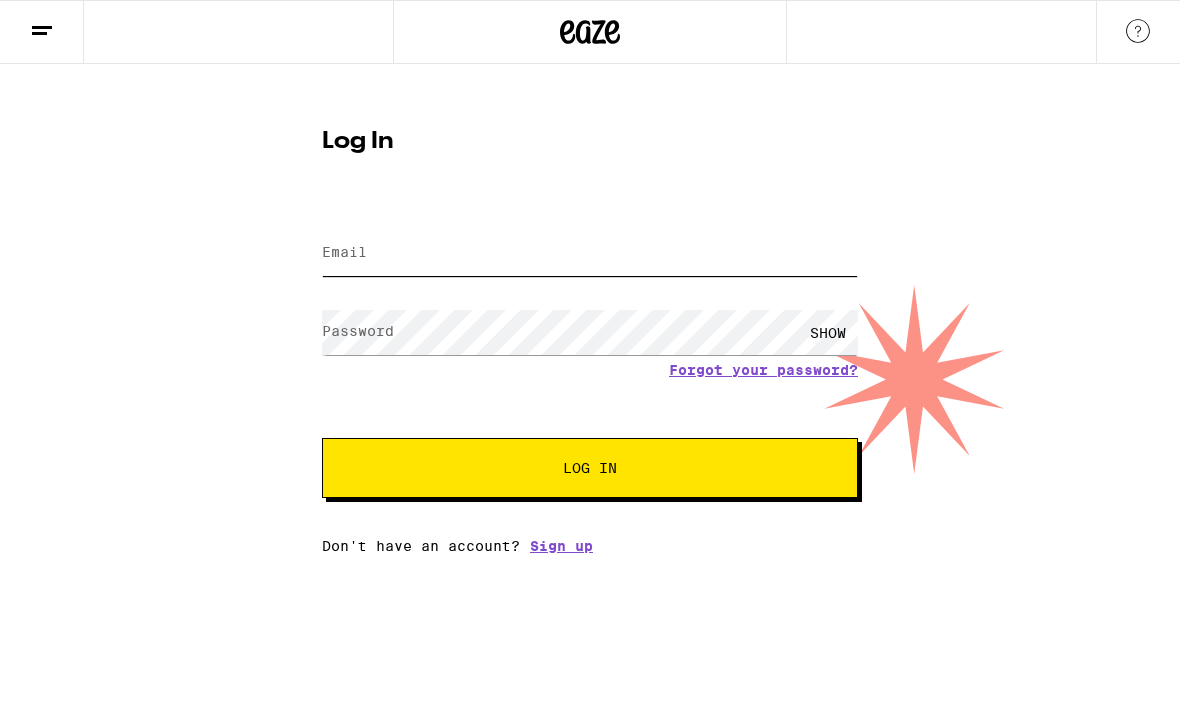 type on "[EMAIL]" 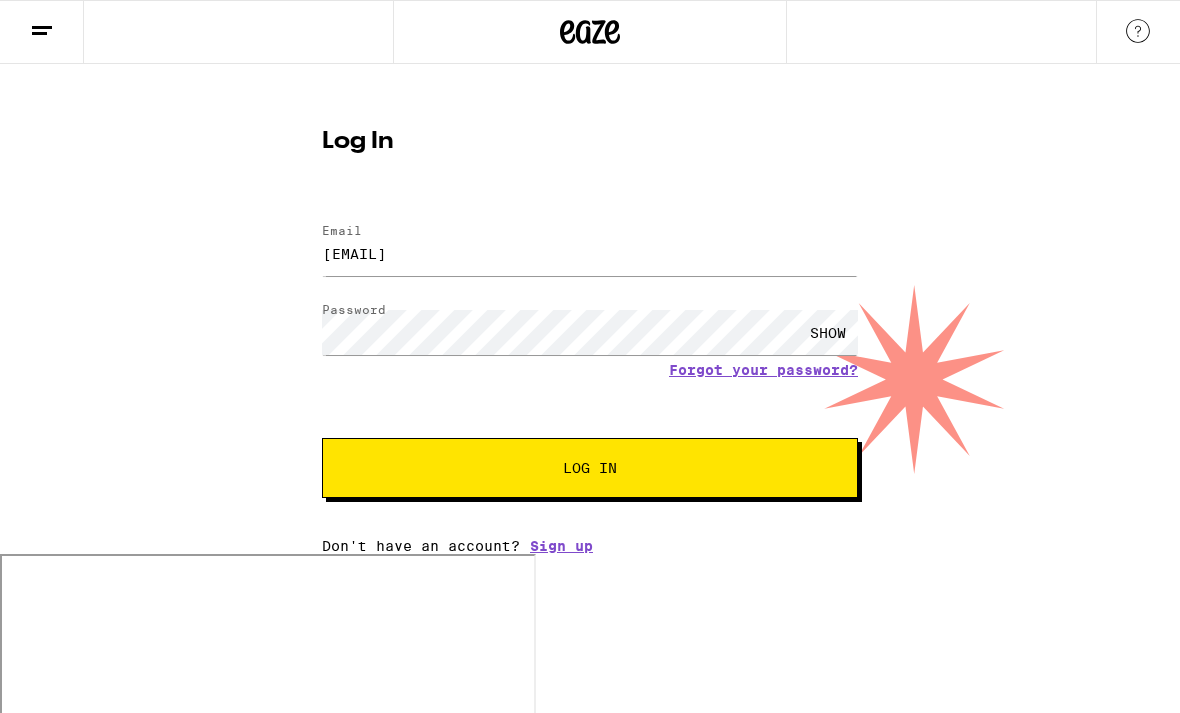 click on "Log In" at bounding box center [590, 142] 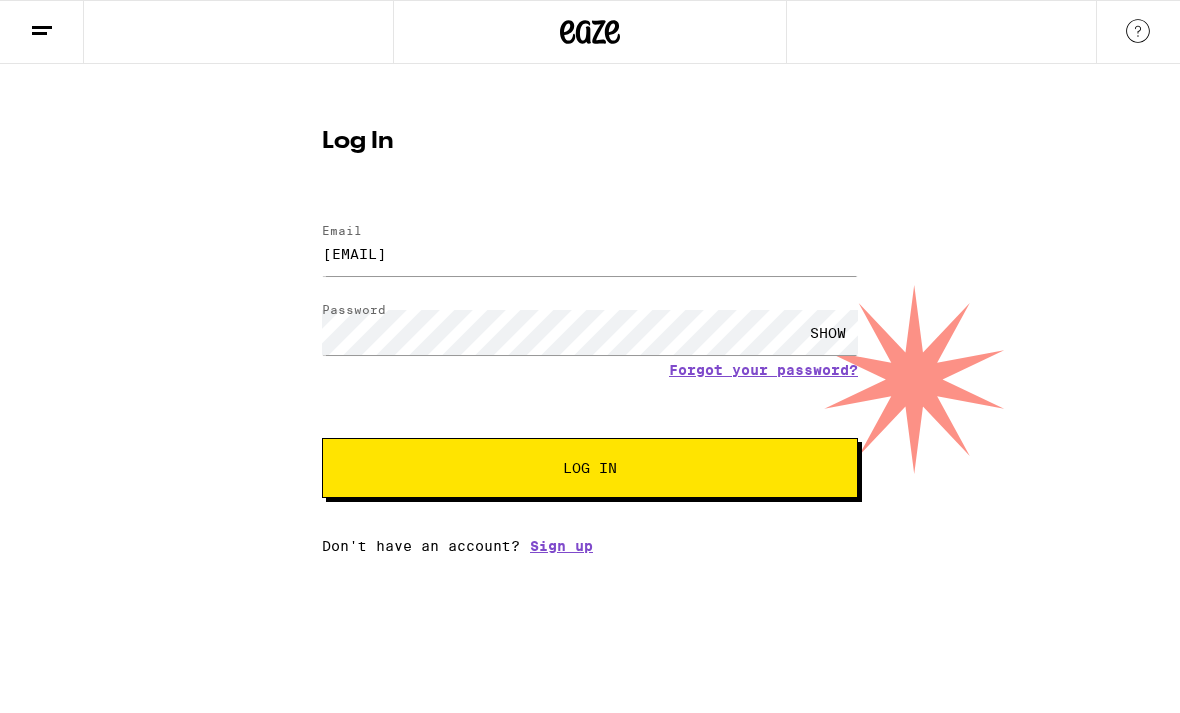 click on "Log In" at bounding box center (590, 468) 